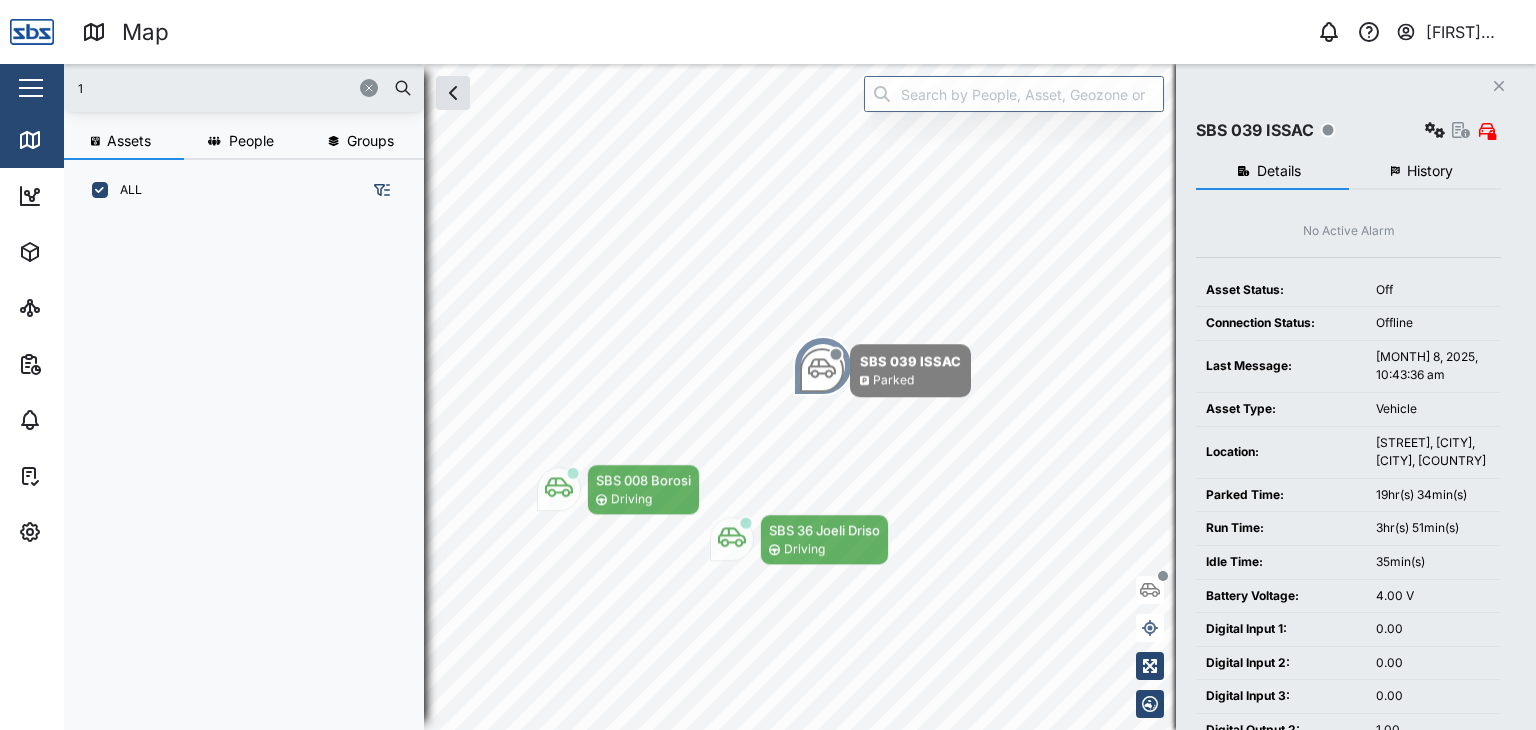 scroll, scrollTop: 0, scrollLeft: 0, axis: both 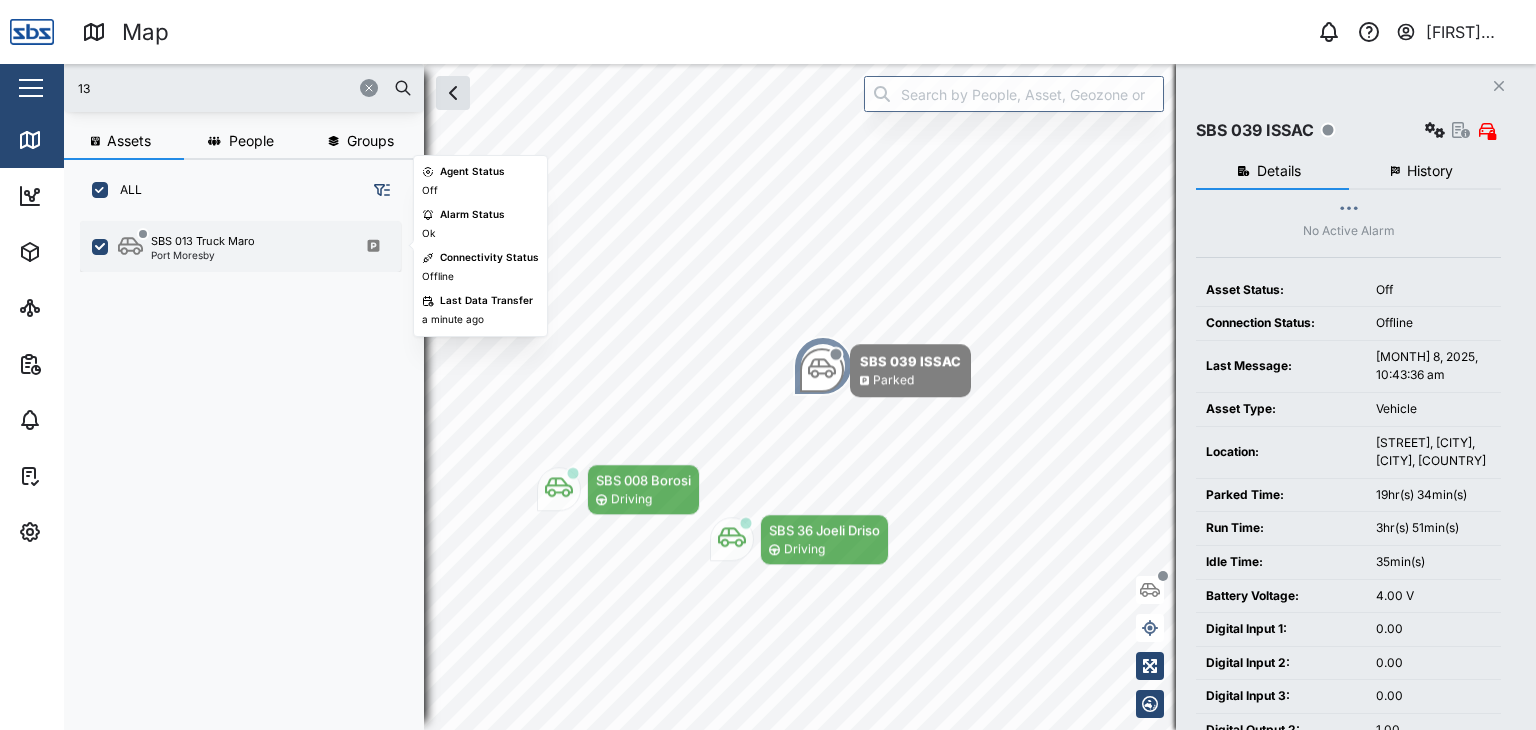 click on "SBS 013 [LAST] [LAST]" at bounding box center (203, 241) 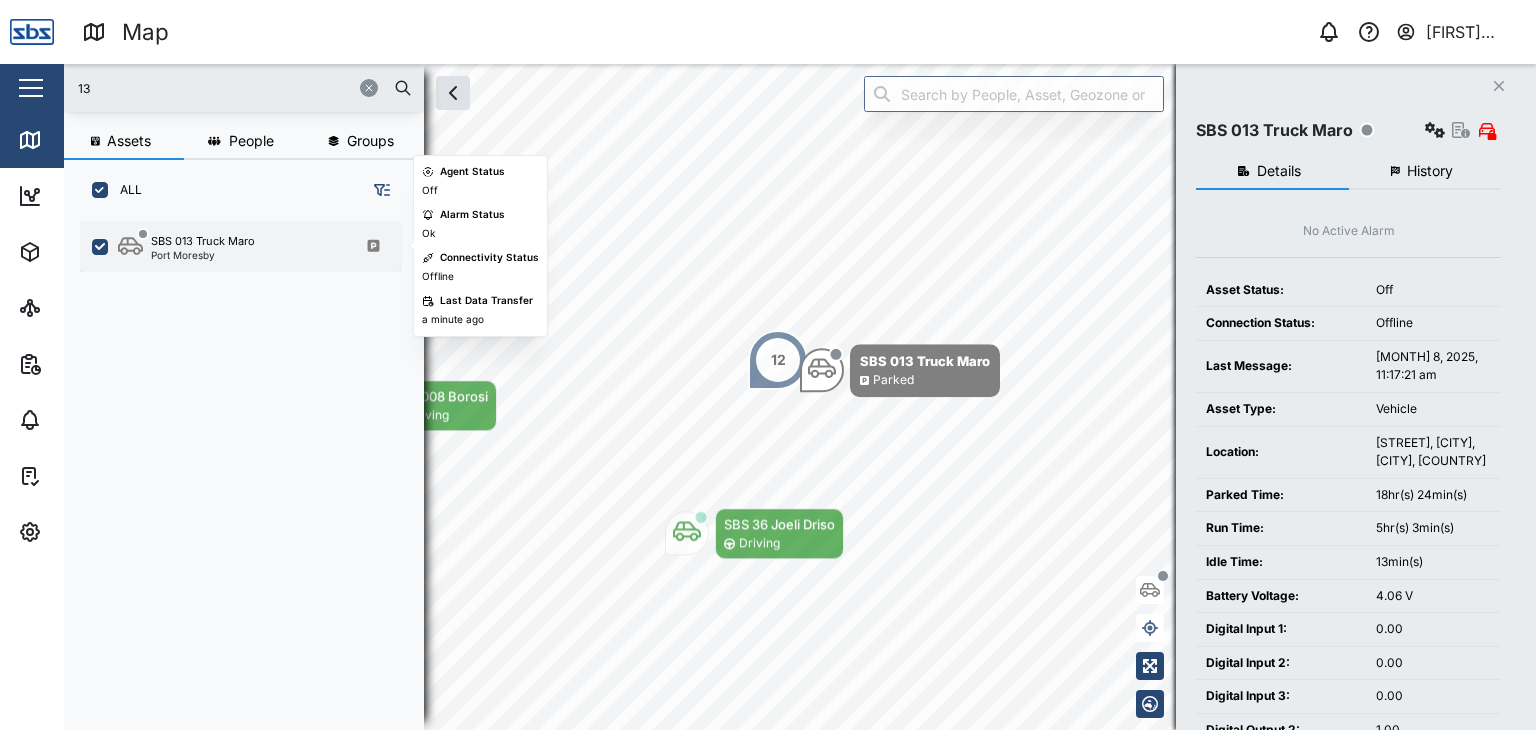 click on "SBS 013 [LAST] [LAST]" at bounding box center [203, 241] 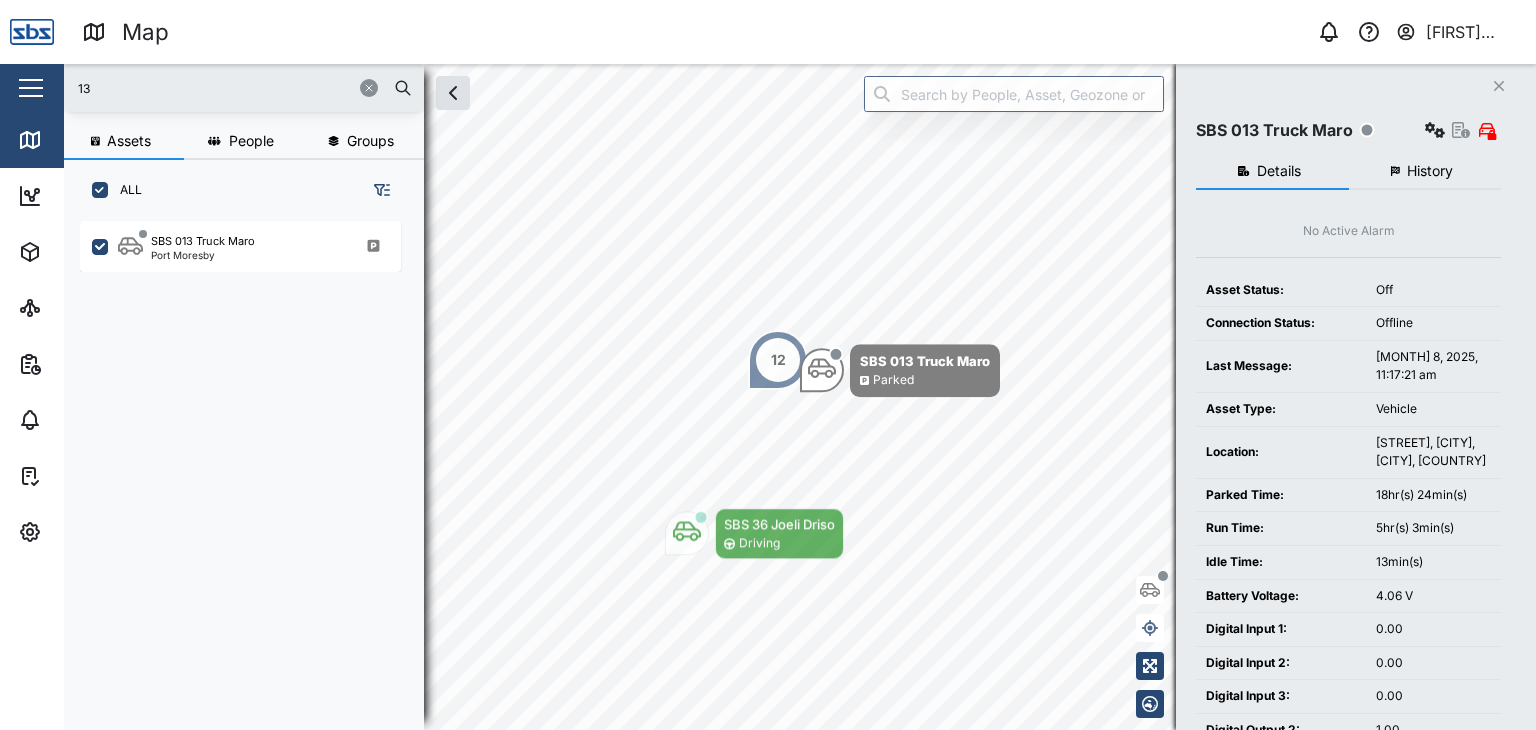 drag, startPoint x: 151, startPoint y: 96, endPoint x: 61, endPoint y: 77, distance: 91.983696 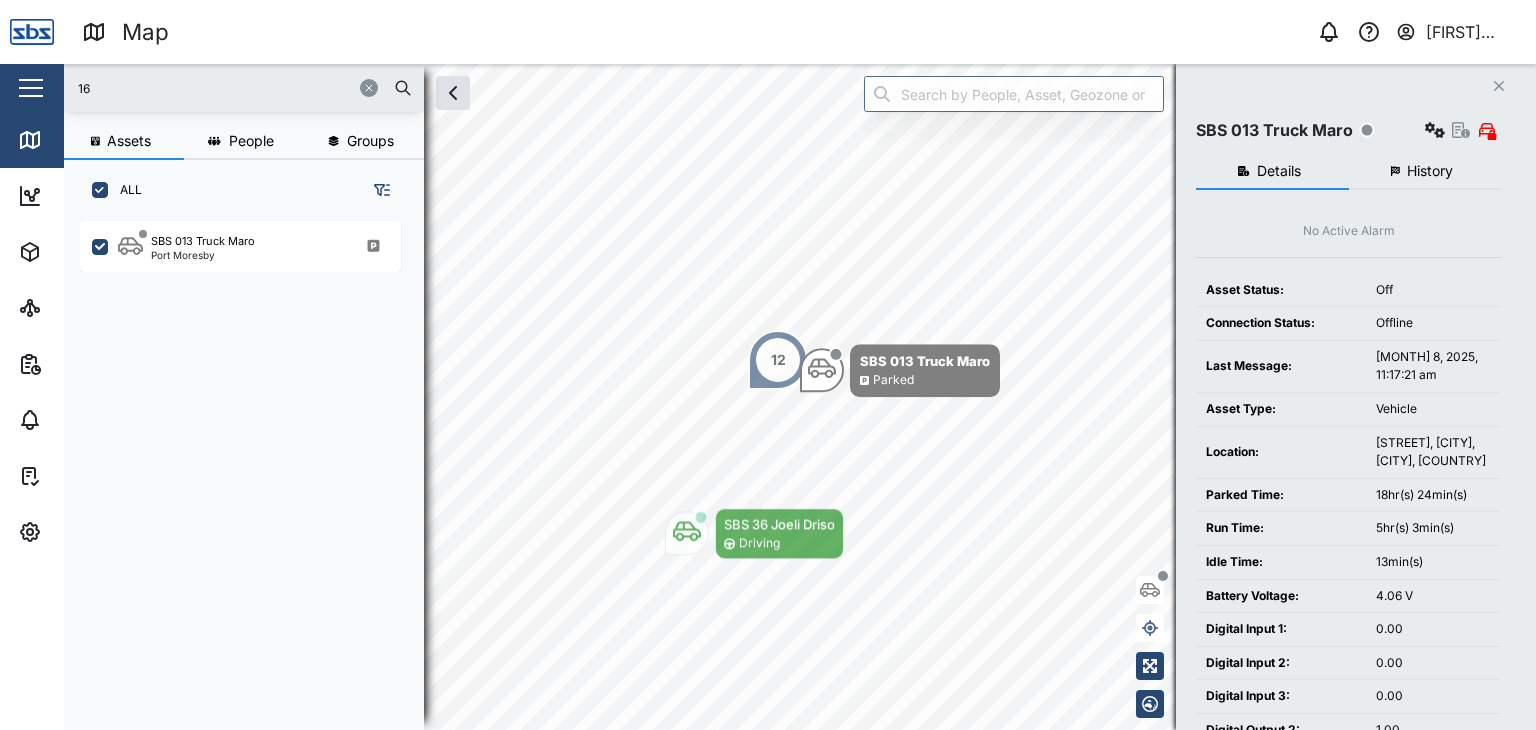 type on "16" 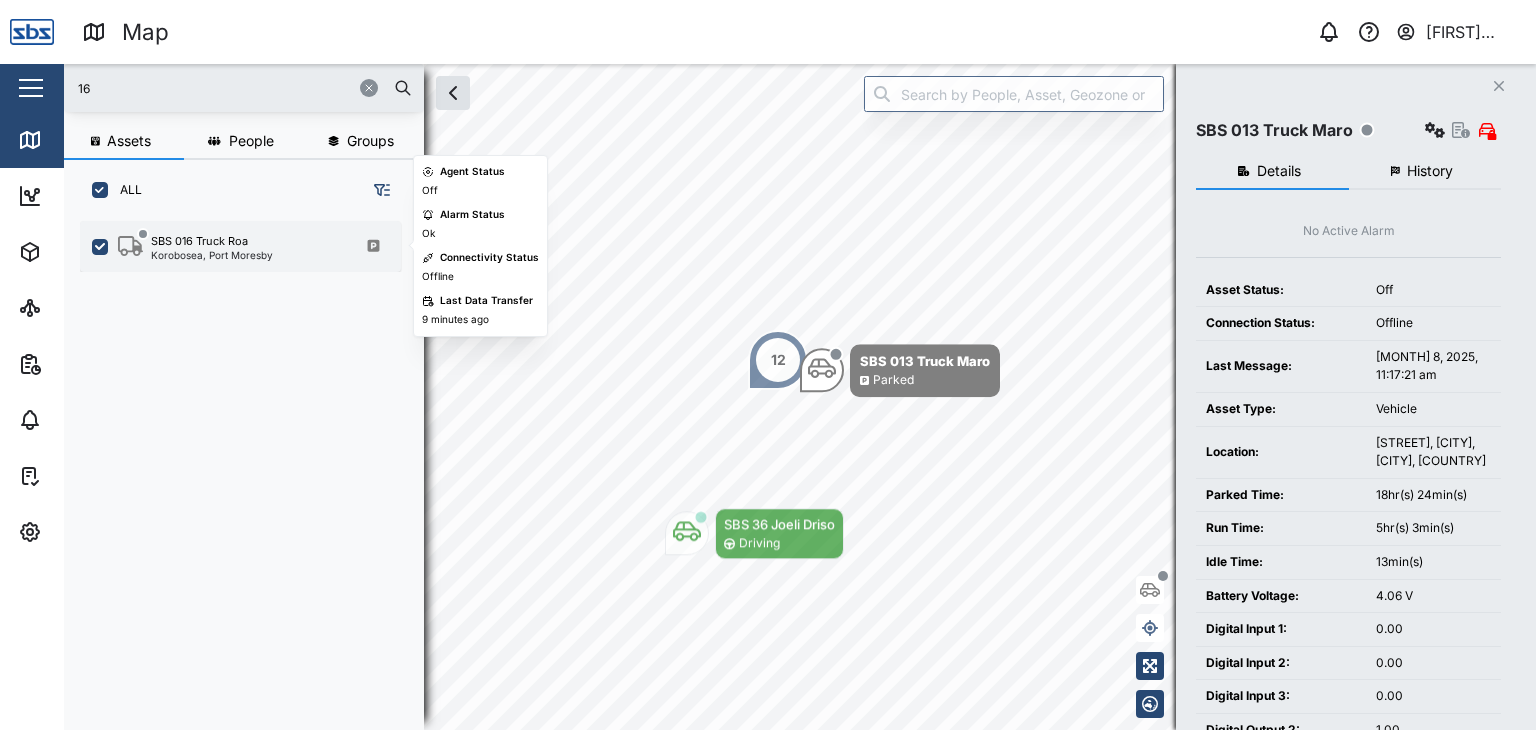 click on "[DISTRICT],
[CITY]" at bounding box center [212, 255] 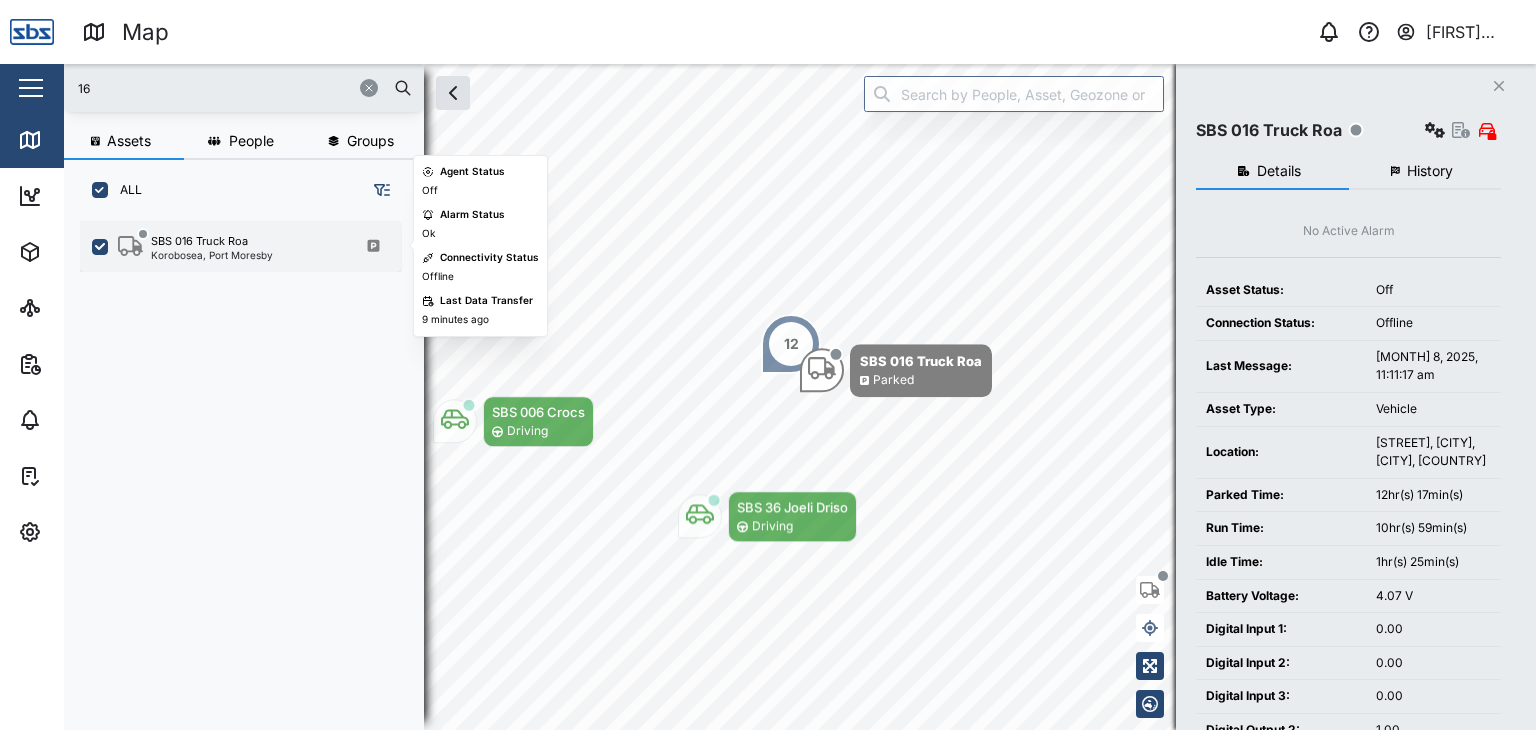 click on "[DISTRICT],
[CITY]" at bounding box center (212, 255) 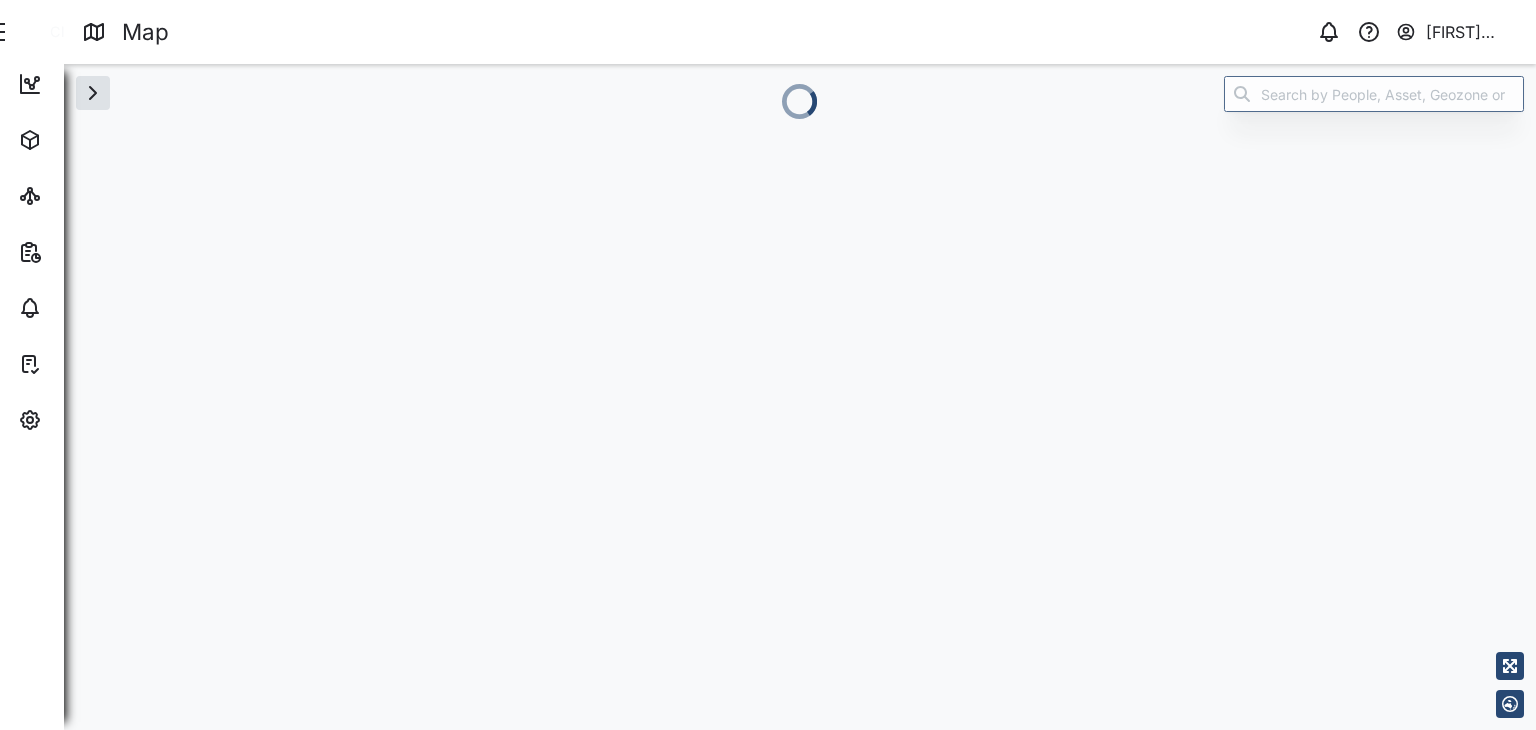 scroll, scrollTop: 0, scrollLeft: 0, axis: both 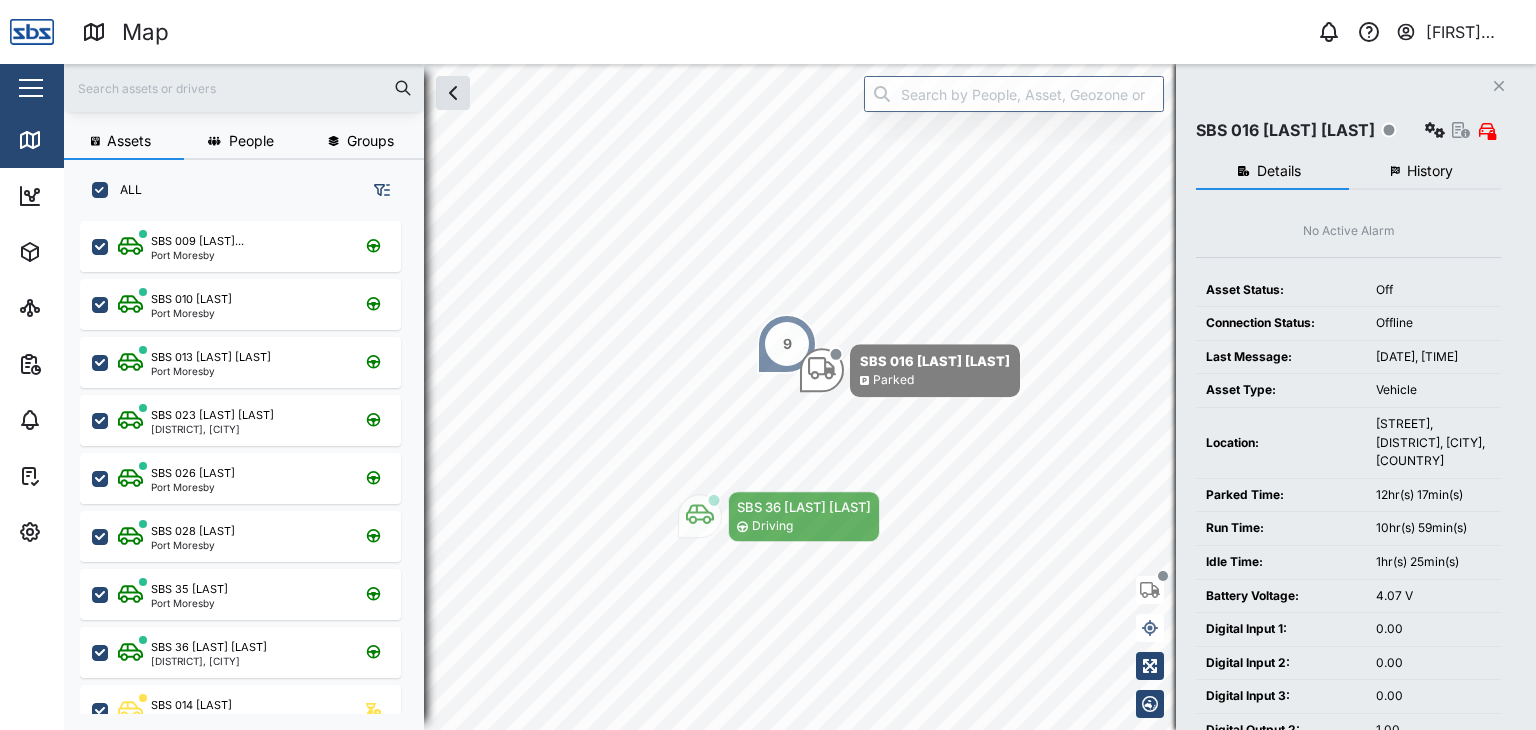 click at bounding box center [244, 88] 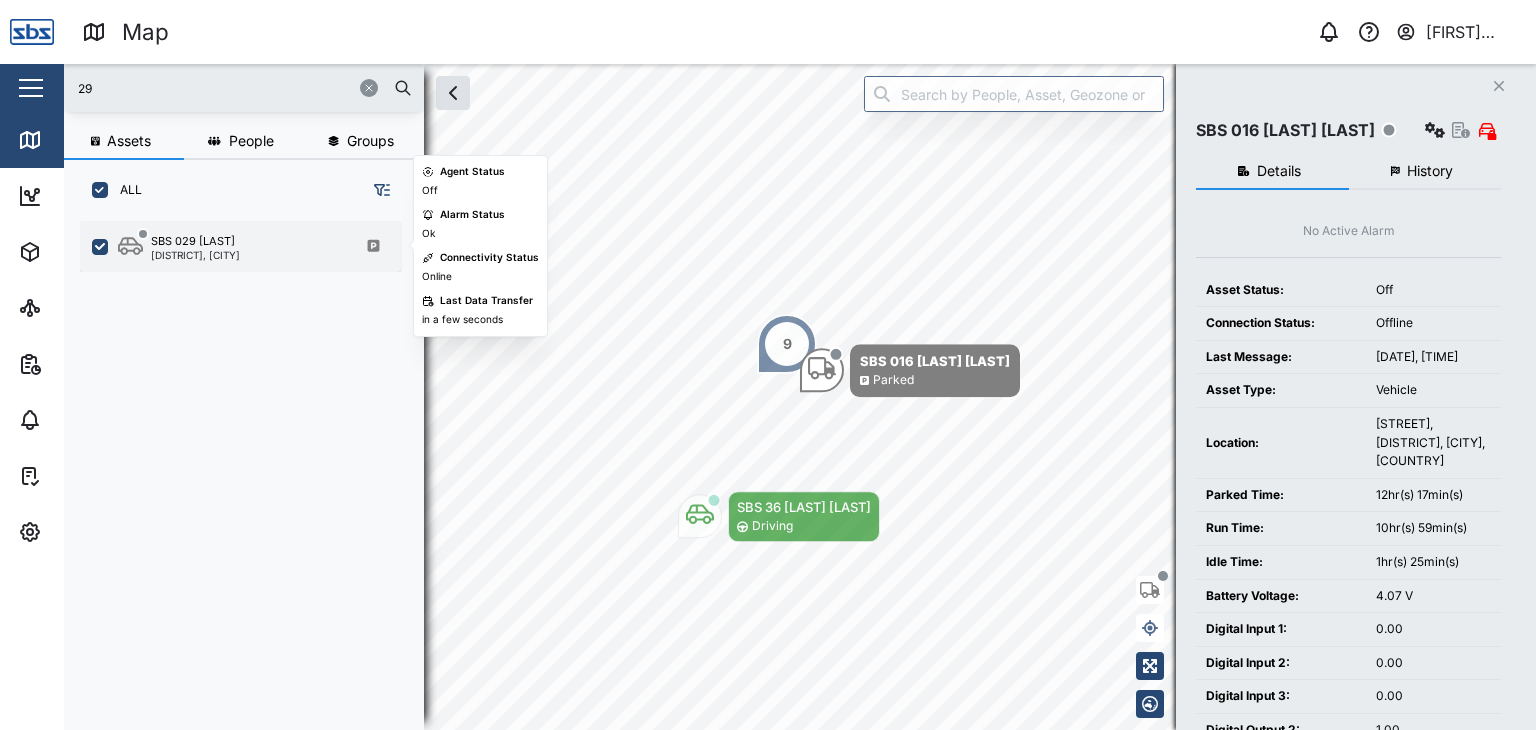 click on "SBS 029 [LAST] [DISTRICT],
[CITY]" at bounding box center [253, 246] 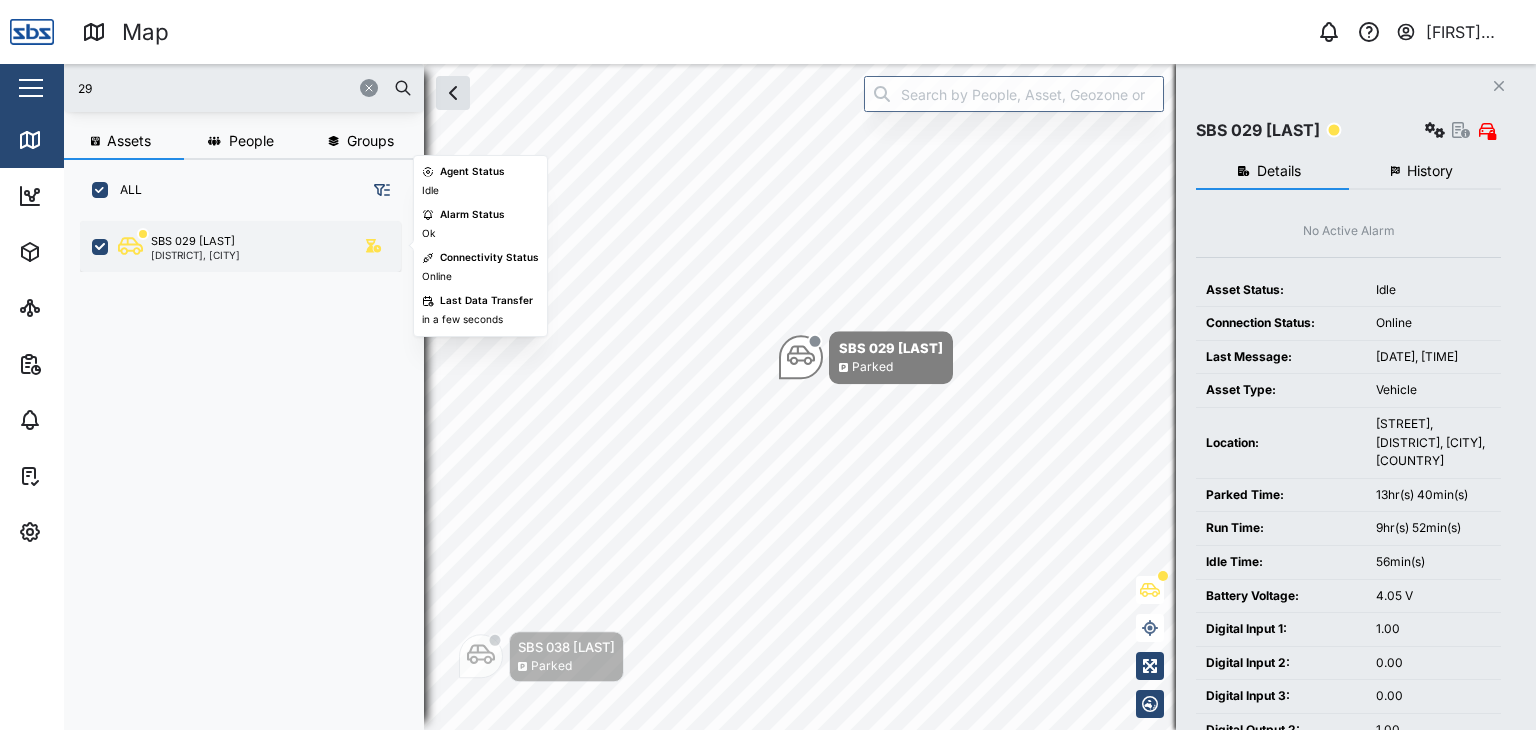 click on "[DISTRICT],
[CITY]" at bounding box center (195, 255) 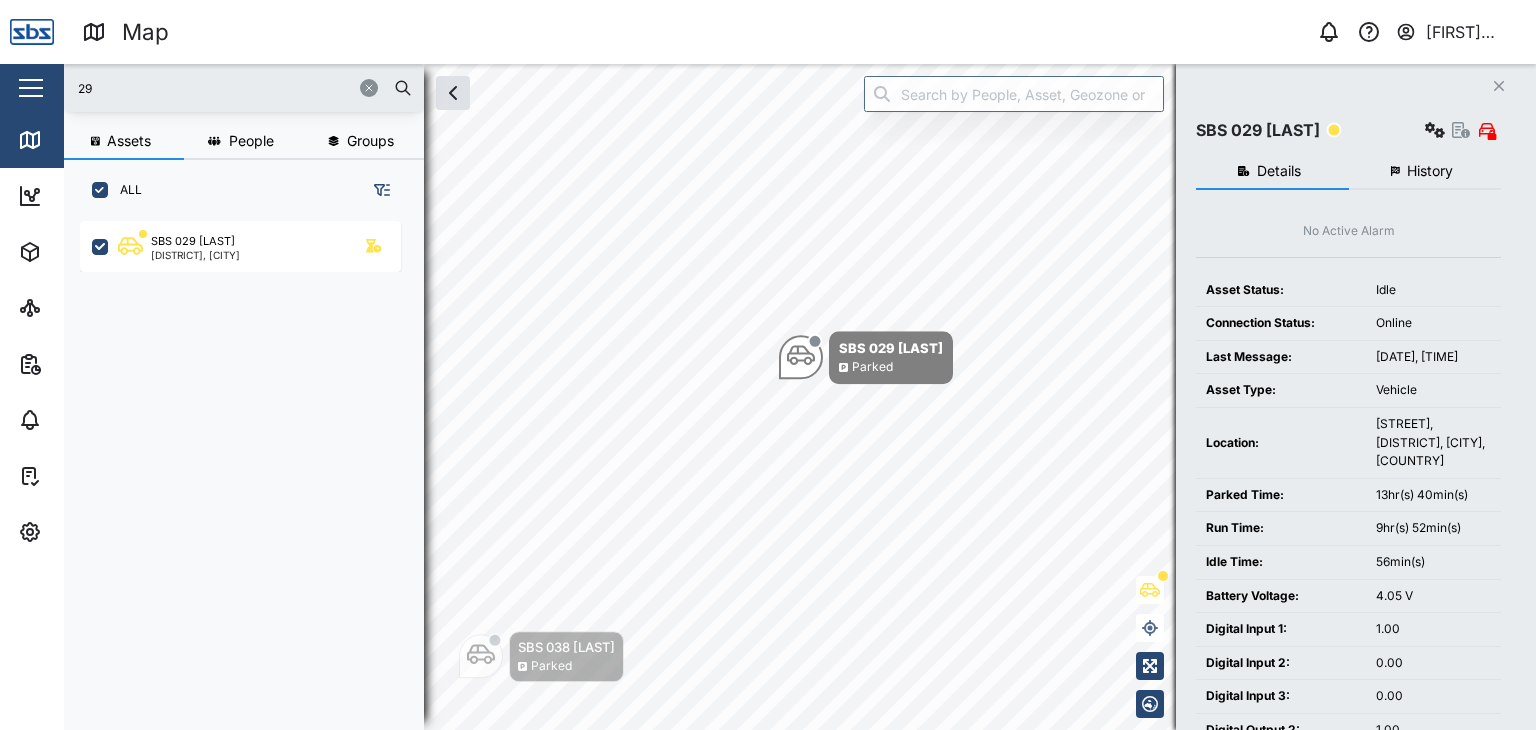 drag, startPoint x: 131, startPoint y: 95, endPoint x: 65, endPoint y: 78, distance: 68.154236 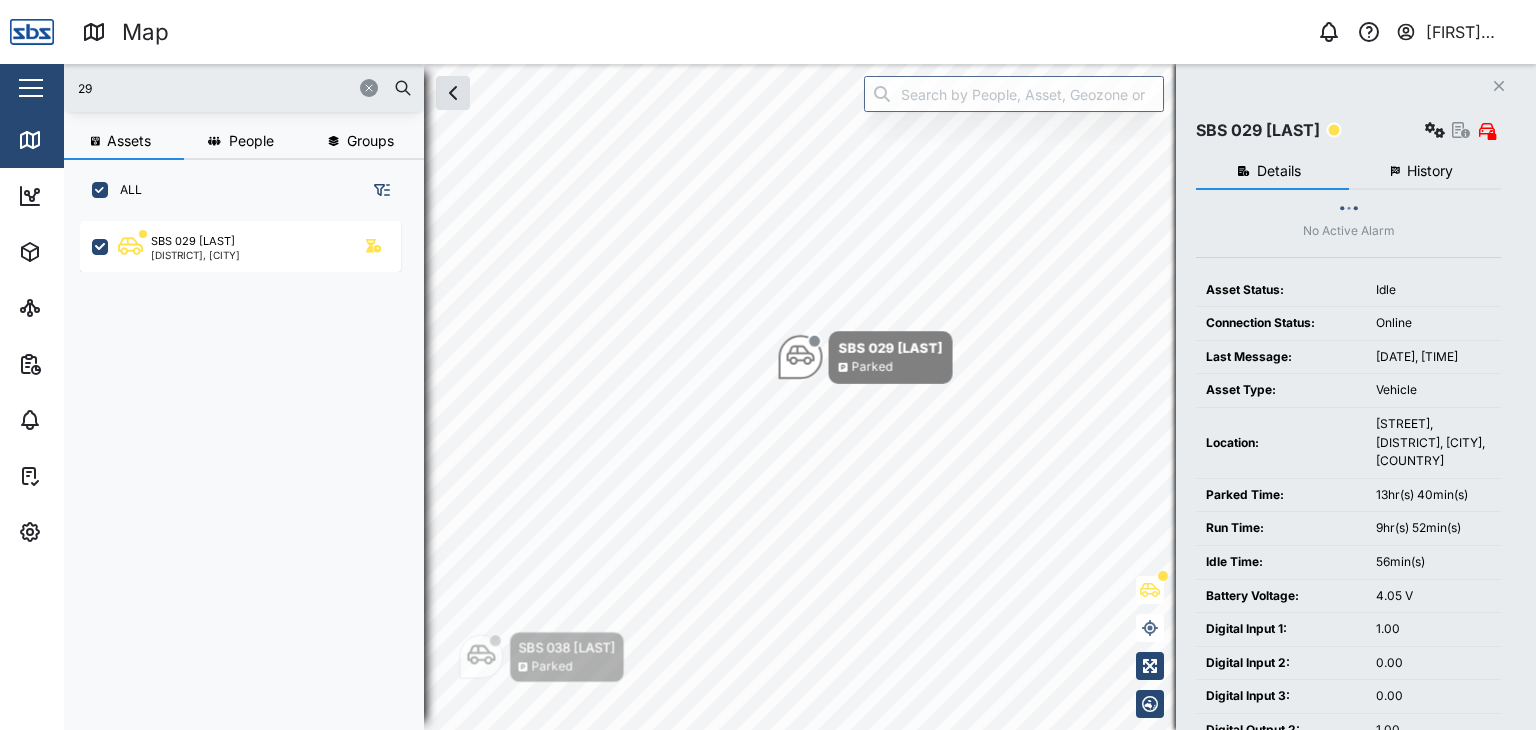 drag, startPoint x: 130, startPoint y: 88, endPoint x: 53, endPoint y: 88, distance: 77 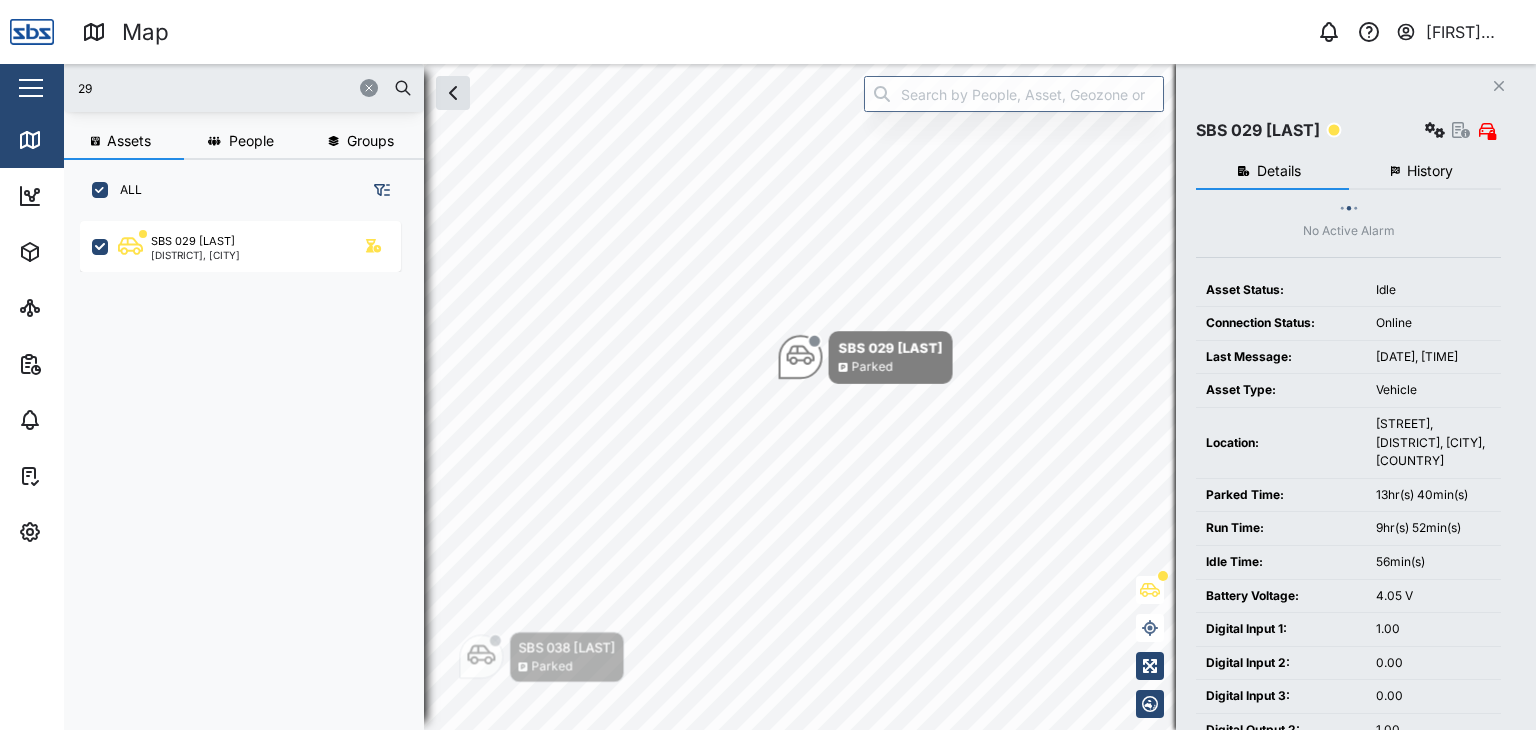 click on "Map 0 [FIRST] [LAST] Close Map Dashboard Assets ATS Camera Generator Personnel Tanks Vehicles Other Assets Sites Reports Viewer Scheduled Generated Alarms Tasks Settings Agent config Agent groups Alarm actions Geozones Organisation Sites Users User groups 29 Assets People Groups ALL SBS 029 [LAST] [LAST] [DISTRICT],
[CITY] Close SBS 029 [LAST] [LAST] Details History No Active Alarm Asset Status: Idle Connection Status: Online Last Message: [DATE], [TIME] Asset Type: Vehicle Location: [STREET], [DISTRICT], [CITY], [COUNTRY] Parked Time: [TIME] Run Time: [TIME] Idle Time: [TIME] Battery Voltage: [VOLTAGE] V Digital Input 1: [VALUE] Digital Input 2: [VALUE] Digital Input 3: [VALUE] Digital Output 2: [VALUE] Digital Output 3: [VALUE] Engine Ignition Status: [VALUE] Ext Power Source Voltage: [VOLTAGE] V Fuel Level Liter: - Position Altitude: [VALUE] m Position Direction: [VALUE] Position Hdop: [VALUE] Position Satellites: [VALUE] Position Speed: [VALUE] Kph Vehicle Mileage: [VALUE] km [VALUE] [VALUE] [VALUE]" at bounding box center [768, 365] 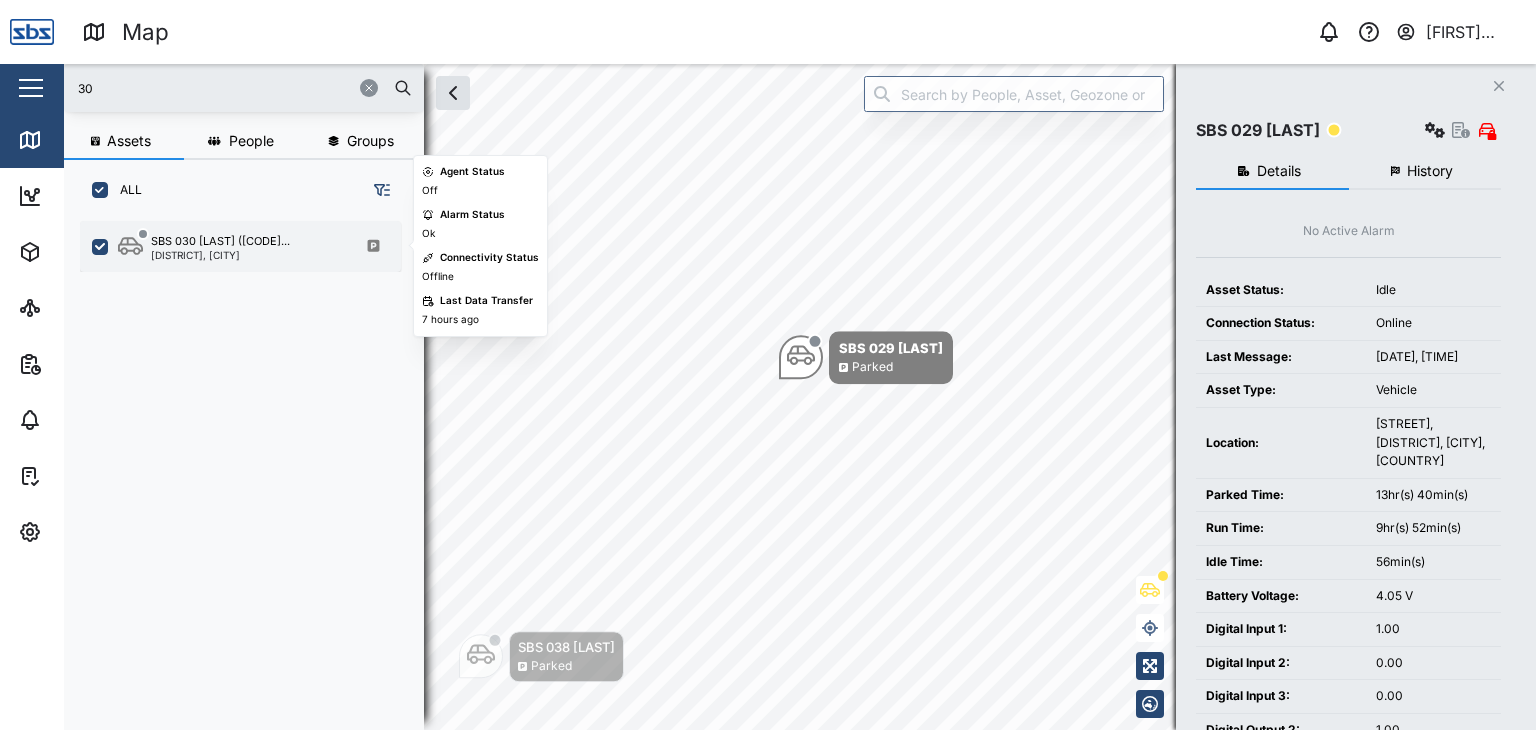 click on "SBS 030  [LAST] ([CODE]... [DISTRICT],
[CITY]" at bounding box center (240, 246) 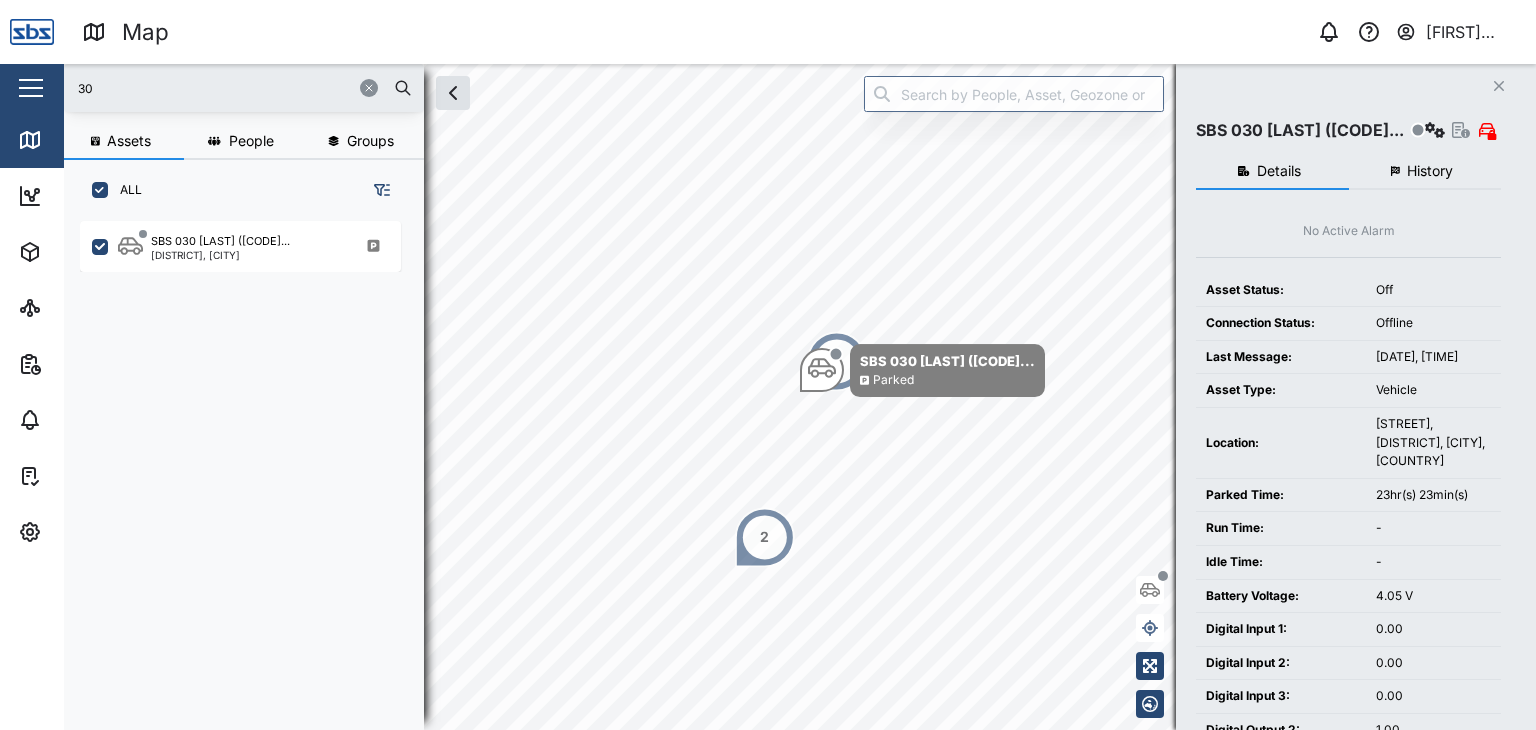 drag, startPoint x: 120, startPoint y: 86, endPoint x: 54, endPoint y: 77, distance: 66.61081 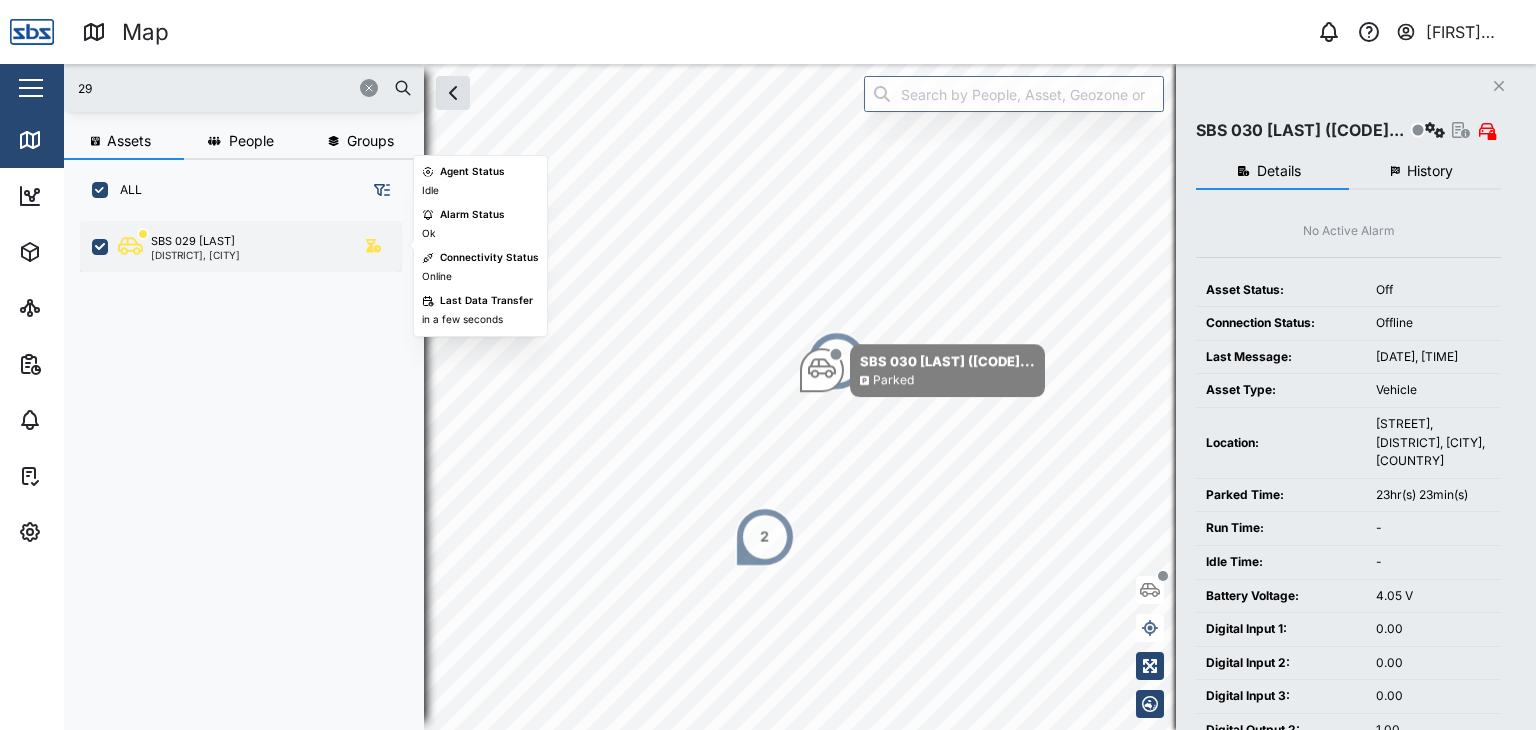 click on "[DISTRICT],
[CITY]" at bounding box center [195, 255] 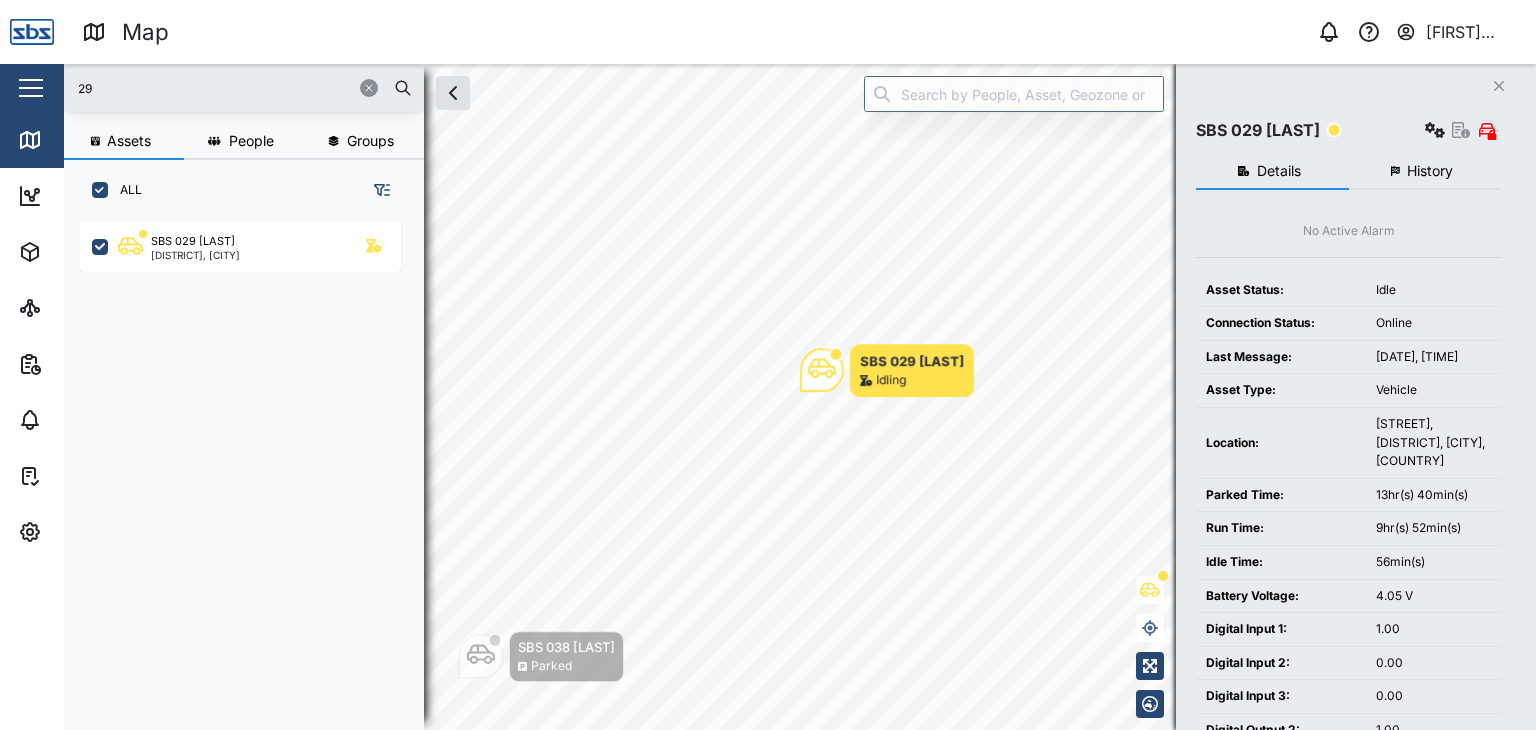 drag, startPoint x: 97, startPoint y: 84, endPoint x: 38, endPoint y: 83, distance: 59.008472 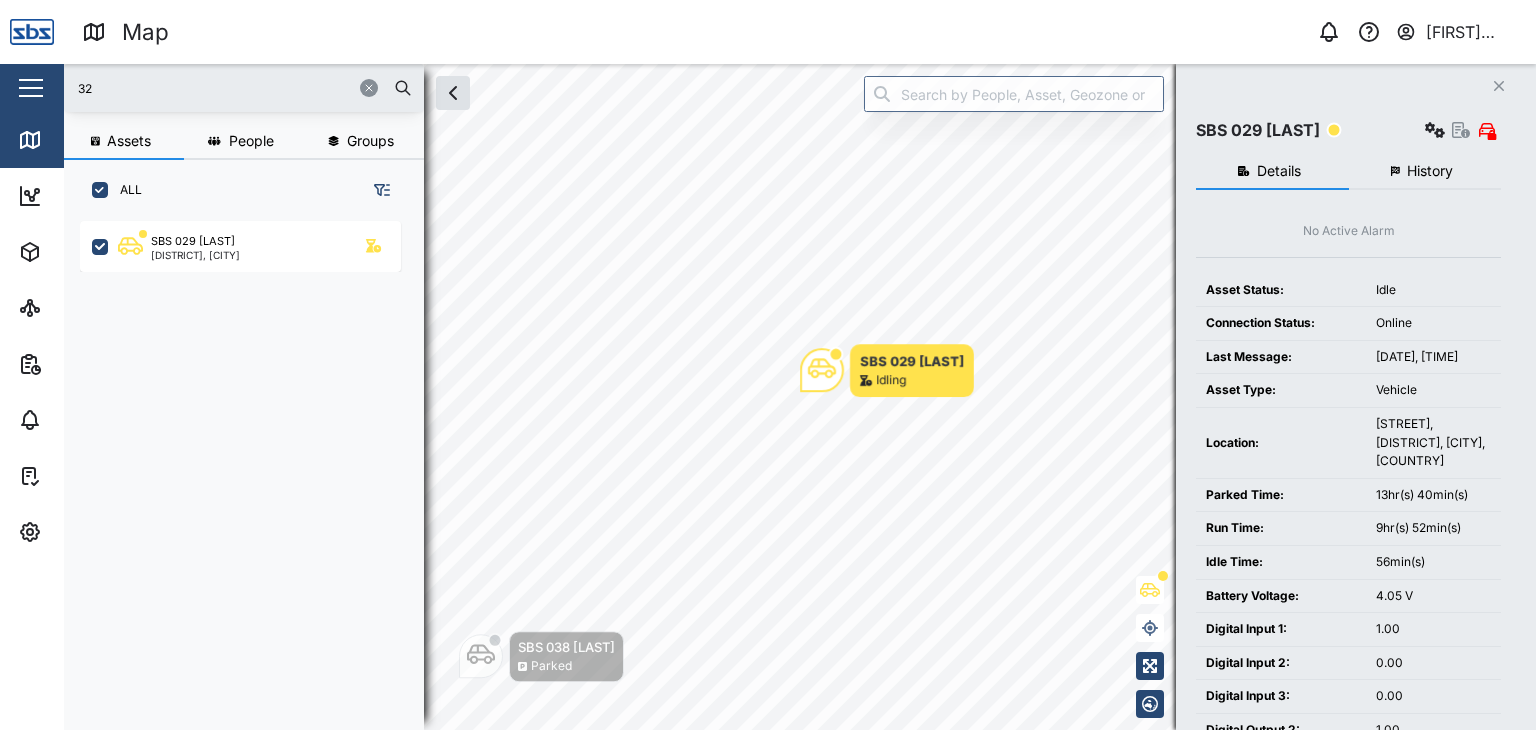 type on "32" 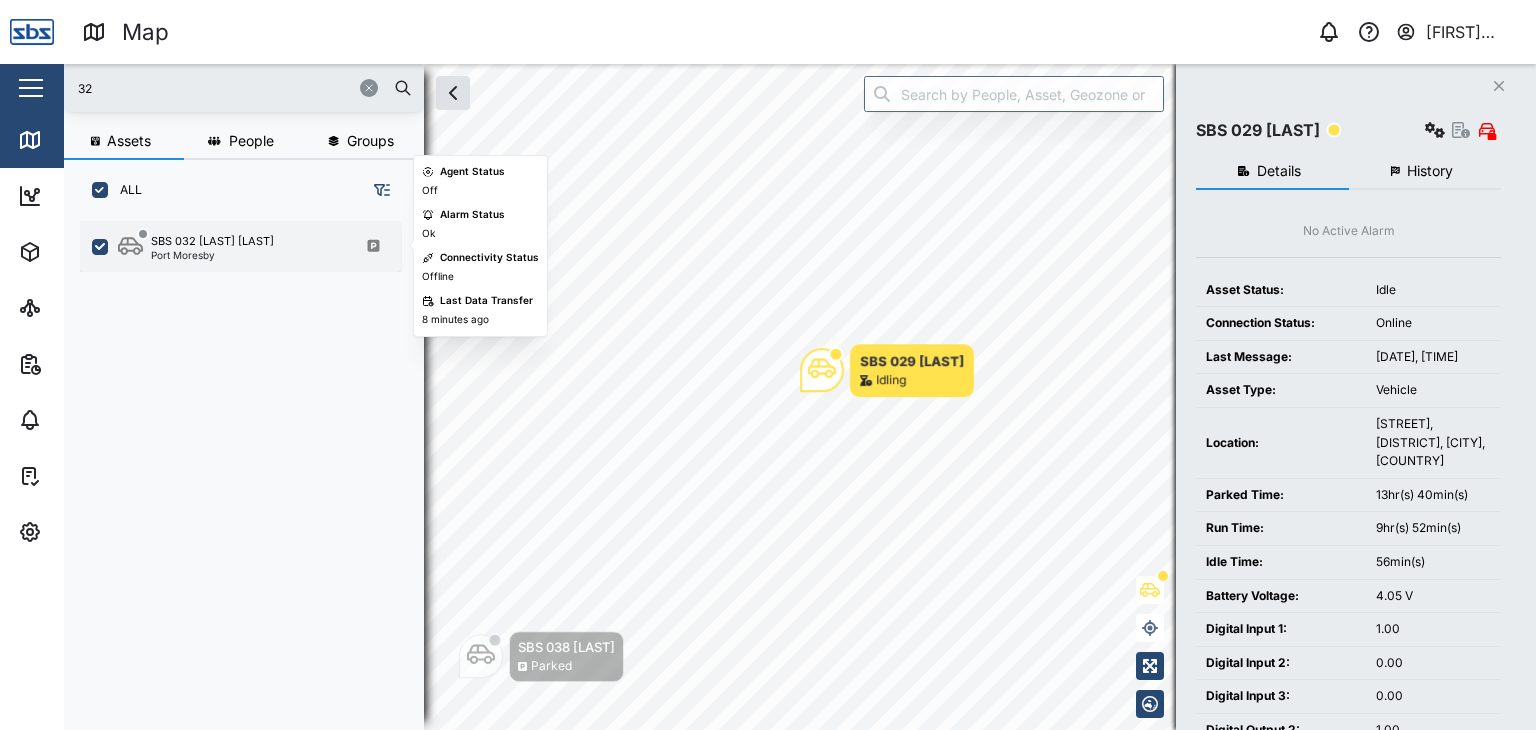 click on "Port Moresby" at bounding box center [212, 255] 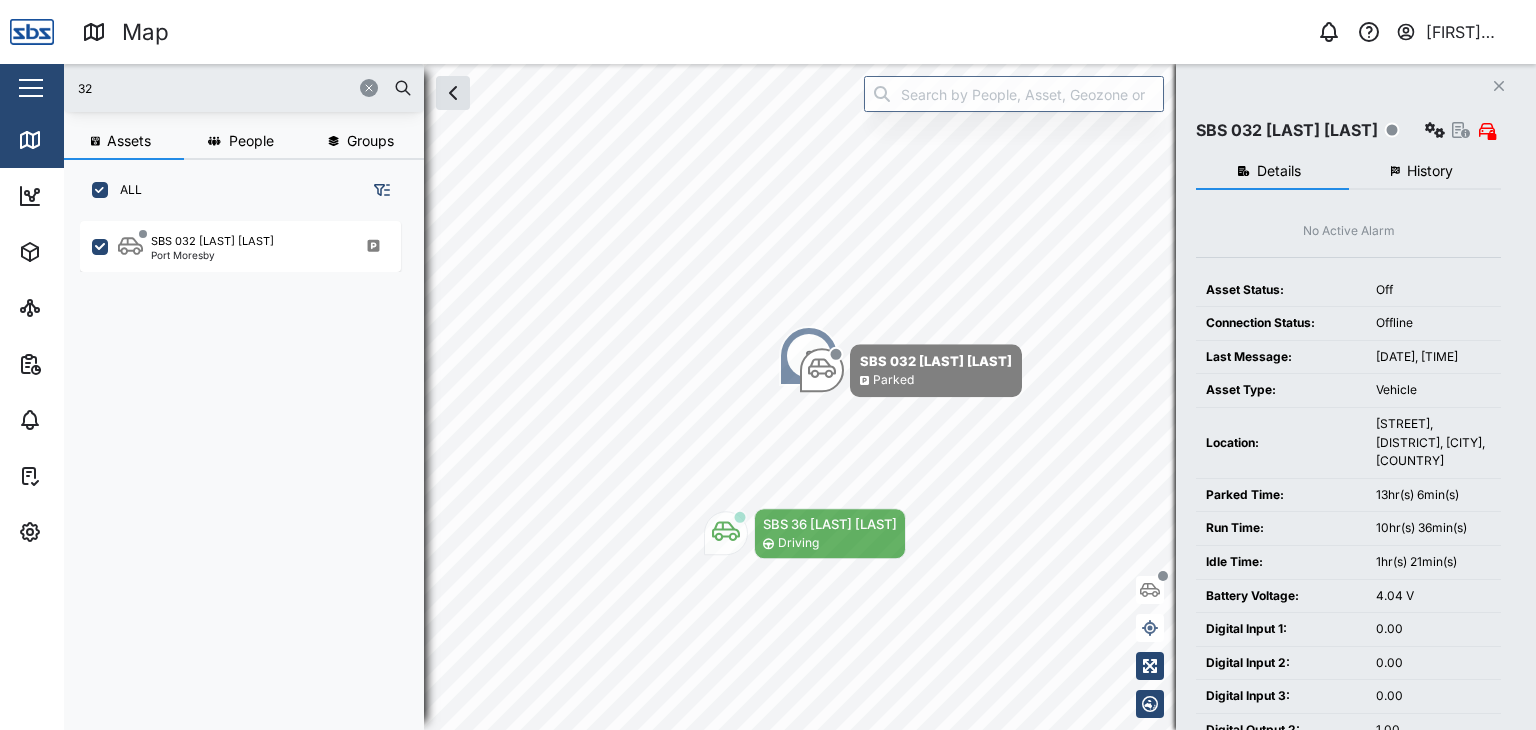 click on "32" at bounding box center [244, 88] 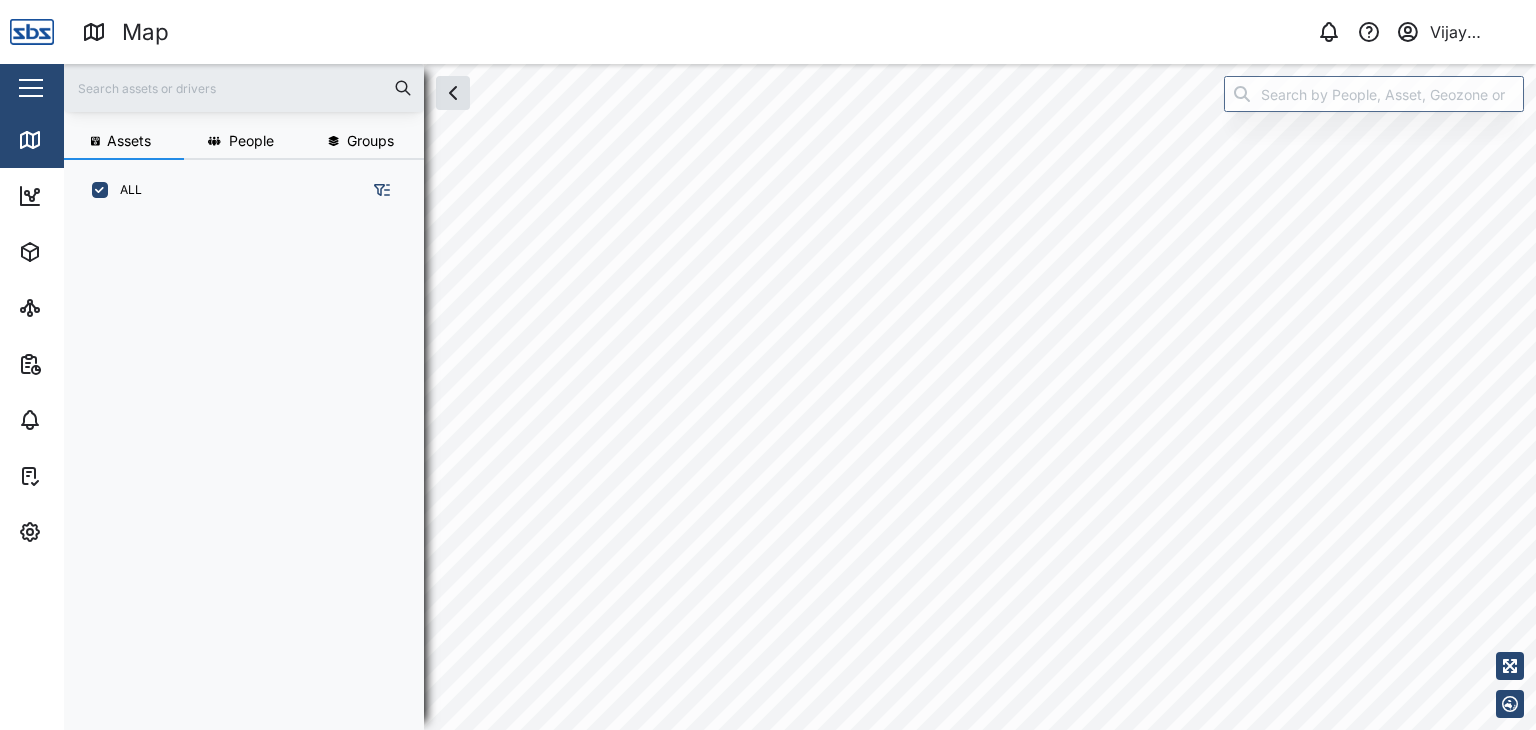 scroll, scrollTop: 0, scrollLeft: 0, axis: both 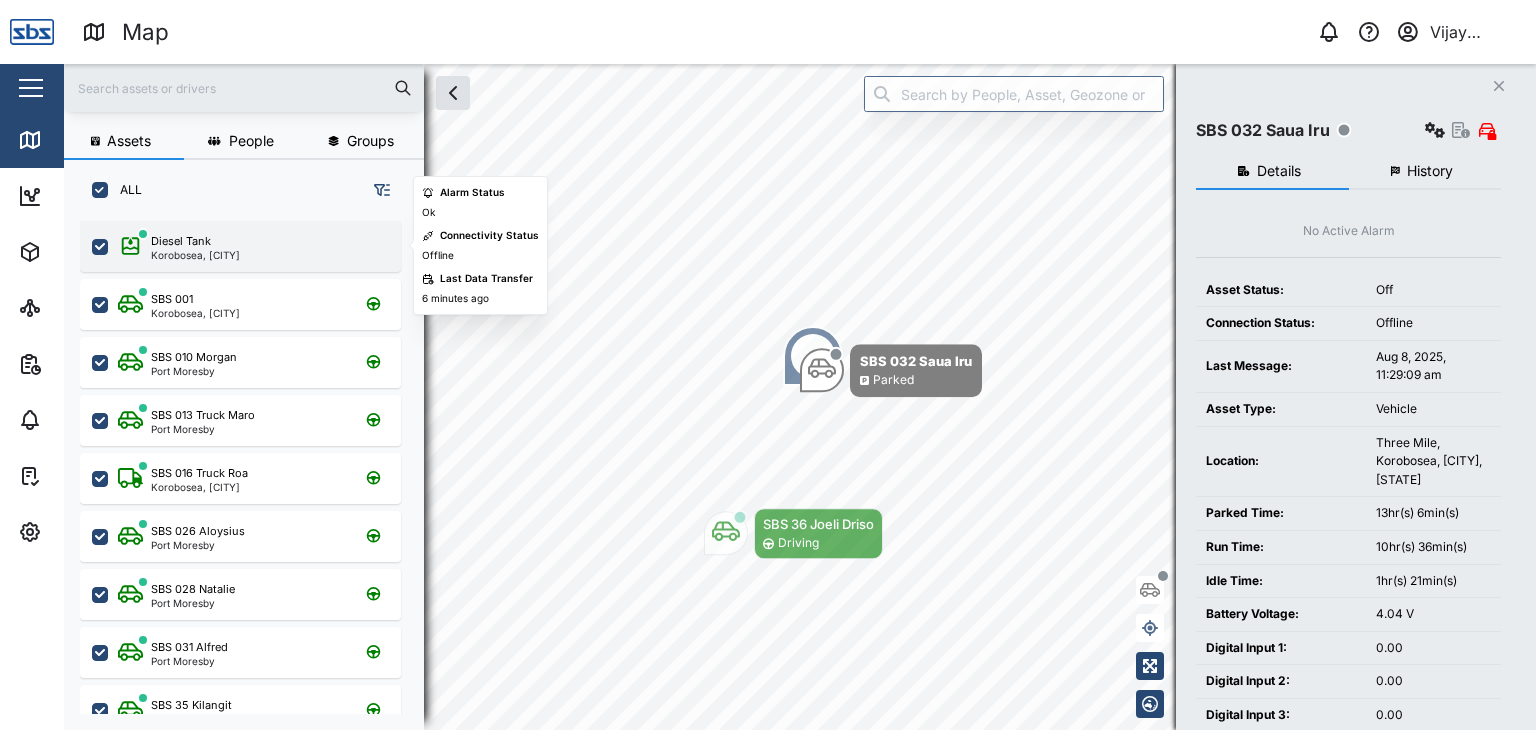 click on "Diesel Tank Korobosea,
Port Moresby" at bounding box center (240, 246) 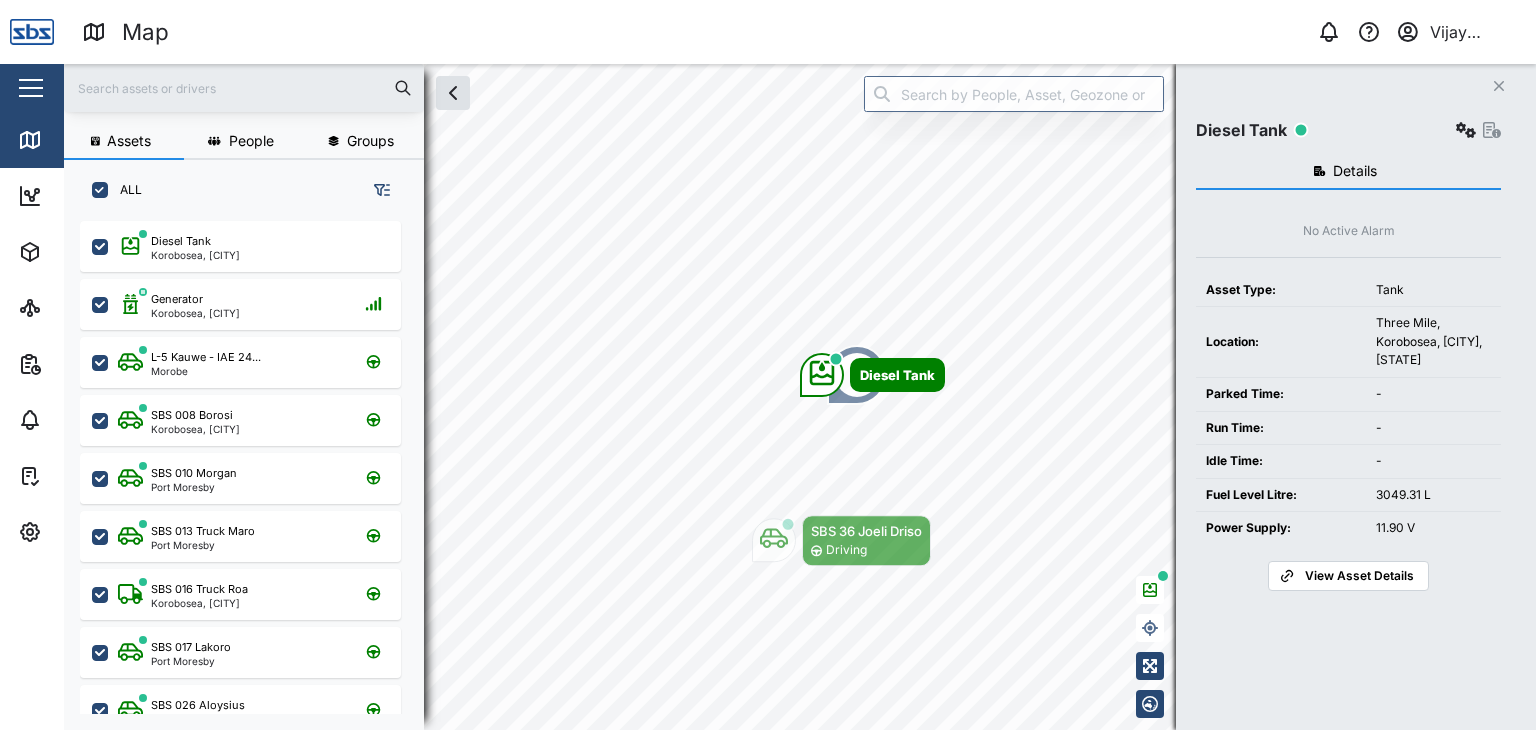 click at bounding box center (244, 88) 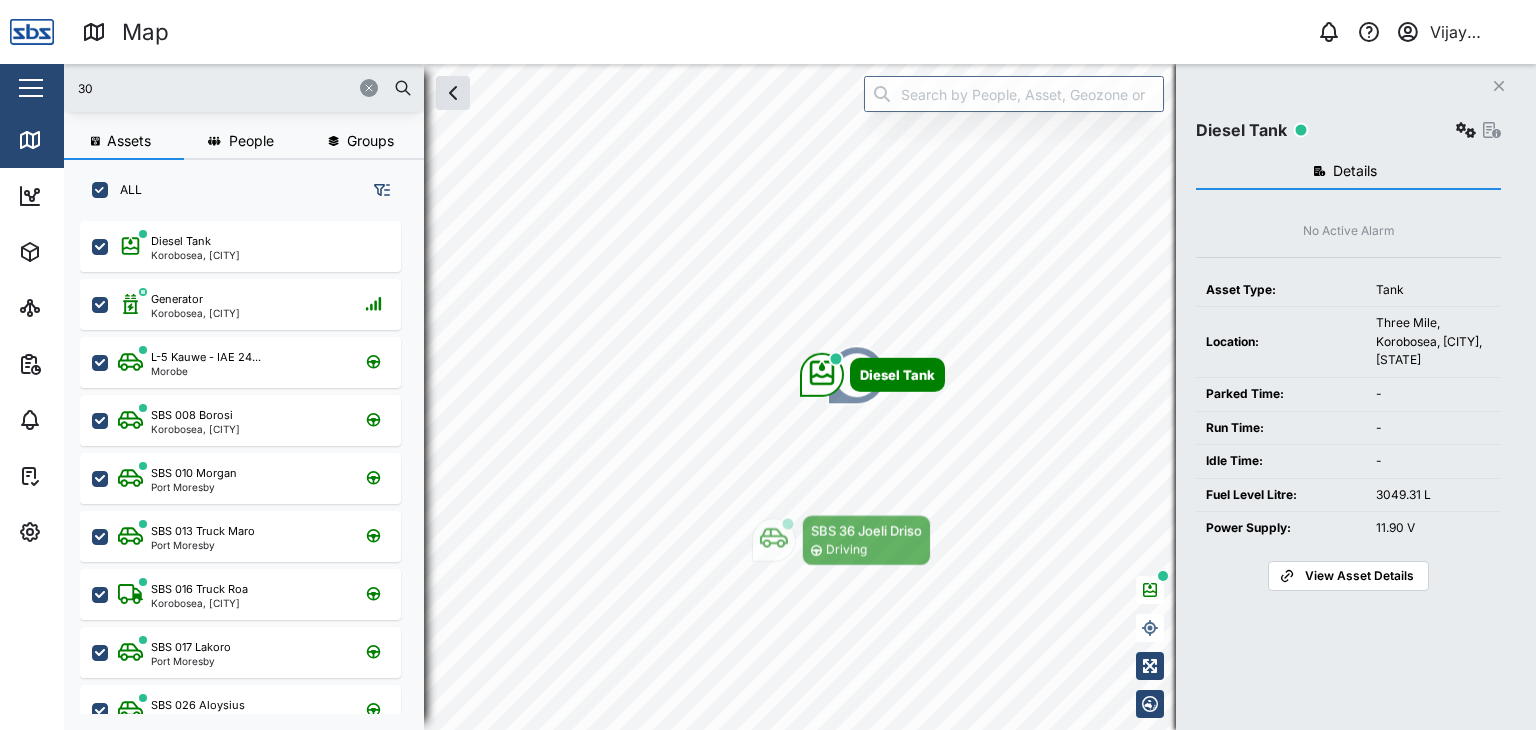 type on "30" 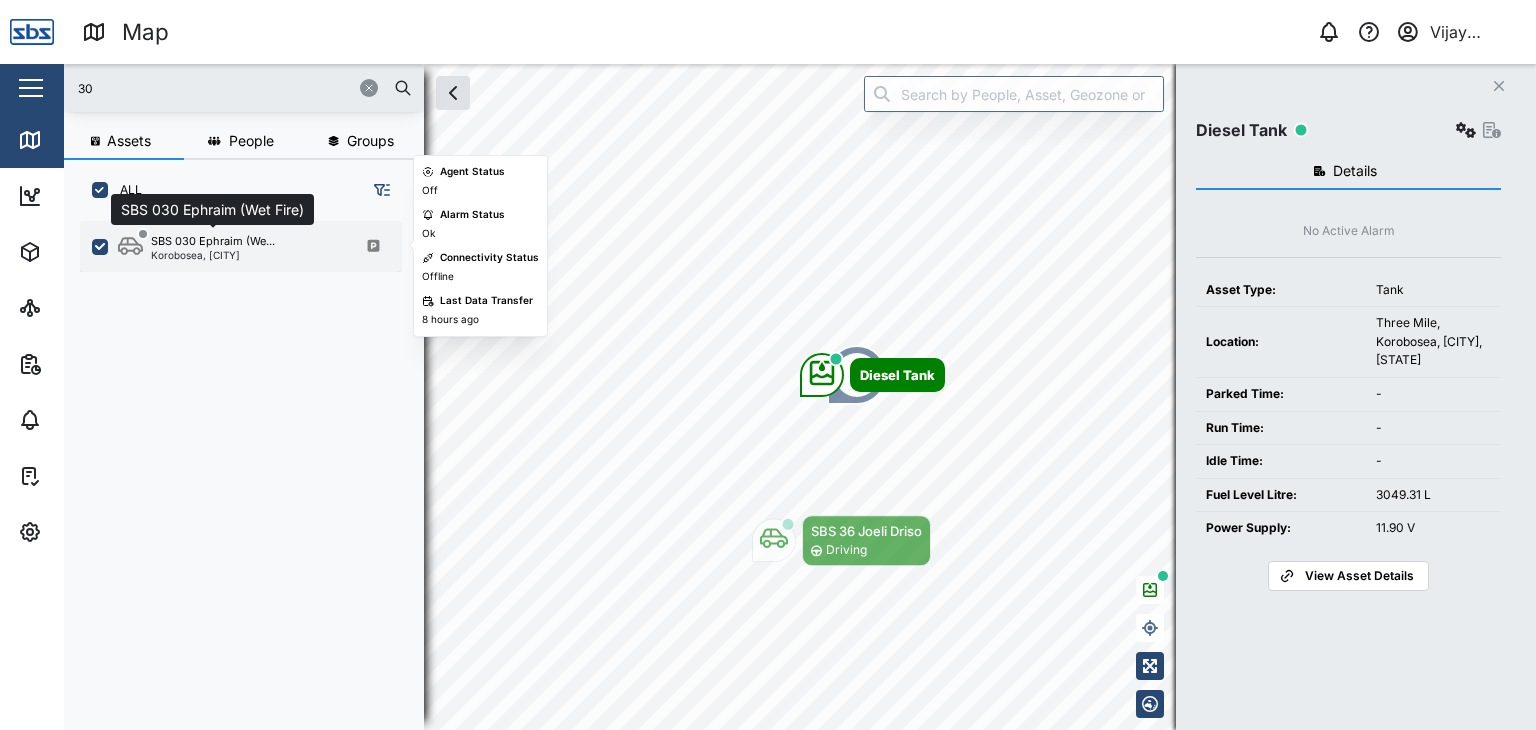 click on "SBS 030  [LAST] ([CODE]..." at bounding box center [213, 241] 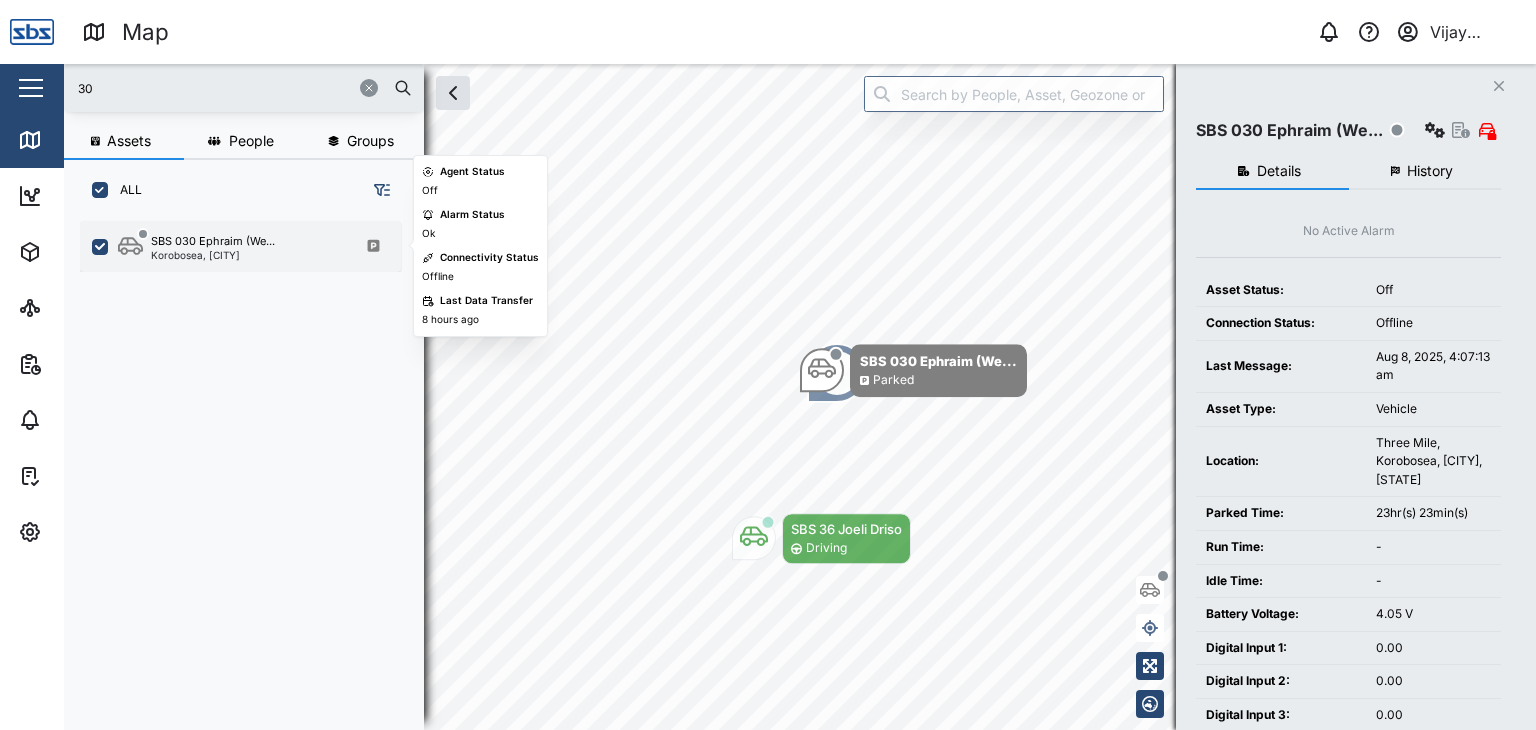 click on "[DISTRICT],
[CITY]" at bounding box center (213, 255) 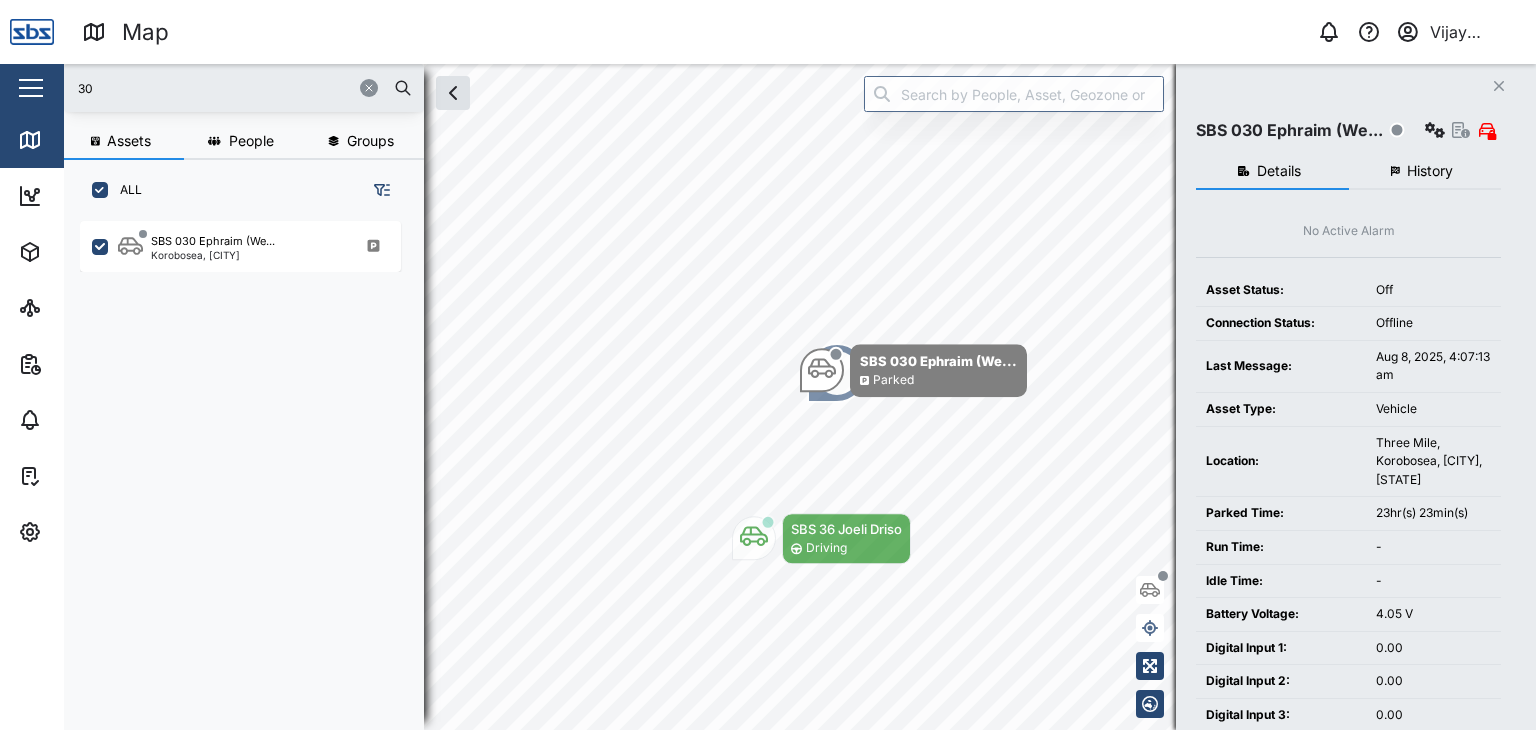 drag, startPoint x: 101, startPoint y: 93, endPoint x: 64, endPoint y: 85, distance: 37.85499 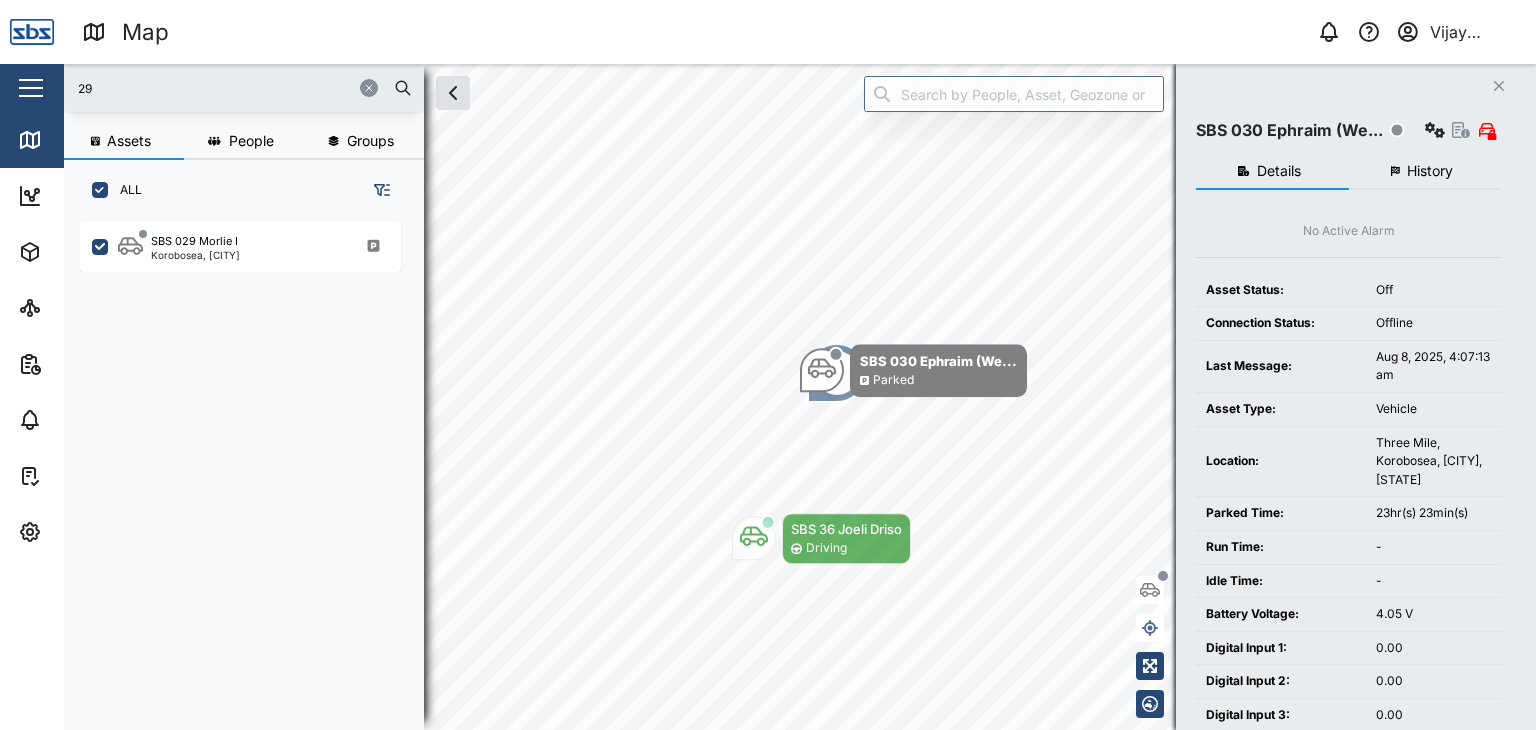 type on "29" 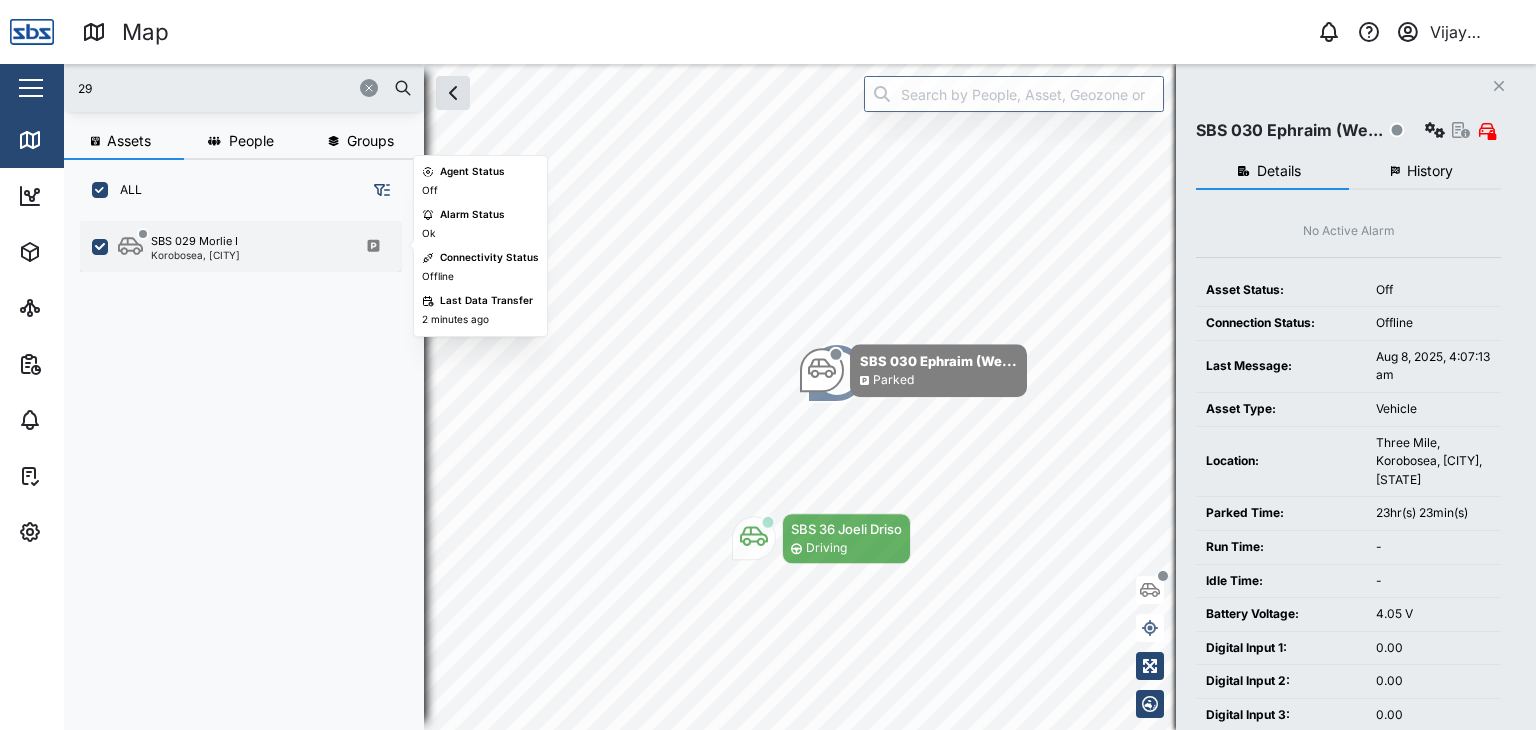 click on "SBS 029 [LAST]" at bounding box center (194, 241) 